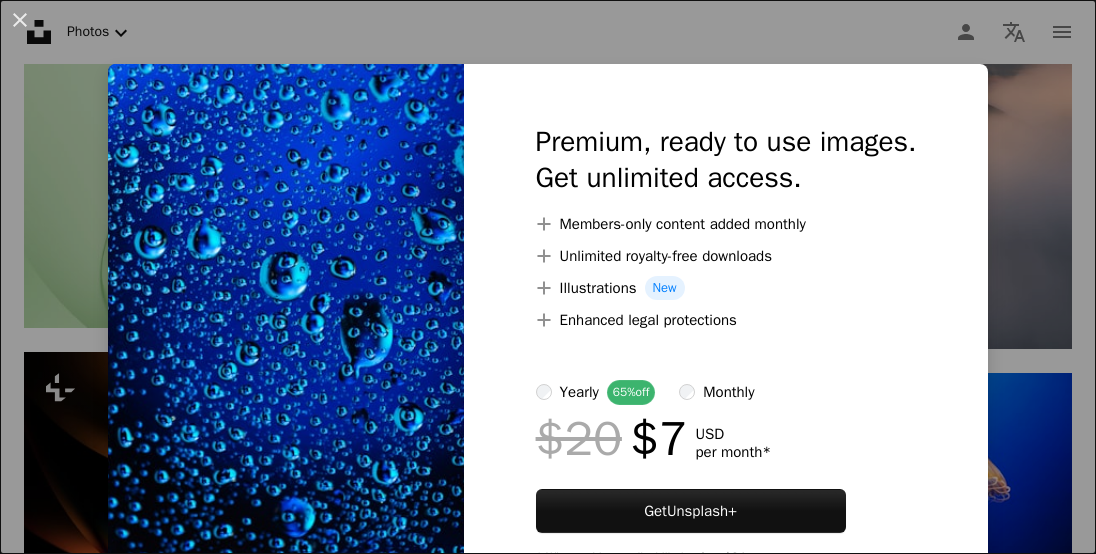 scroll, scrollTop: 17119, scrollLeft: 0, axis: vertical 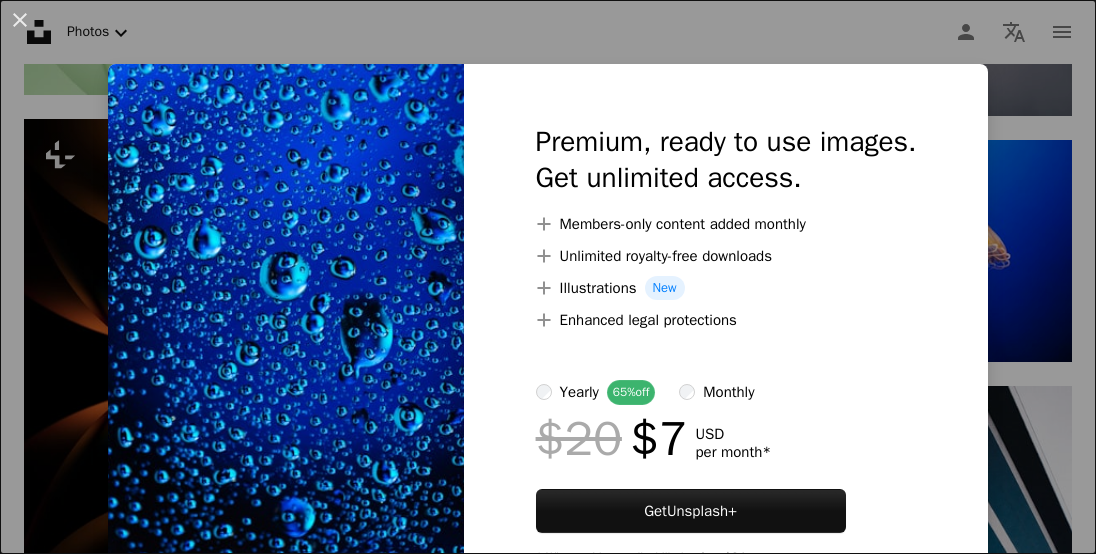 click on "An X shape Premium, ready to use images. Get unlimited access. A plus sign Members-only content added monthly A plus sign Unlimited royalty-free downloads A plus sign Illustrations  New A plus sign Enhanced legal protections yearly 65%  off monthly $20   $7 USD per month * Get  Unsplash+ * When paid annually, billed upfront  $84 Taxes where applicable. Renews automatically. Cancel anytime." at bounding box center (548, 277) 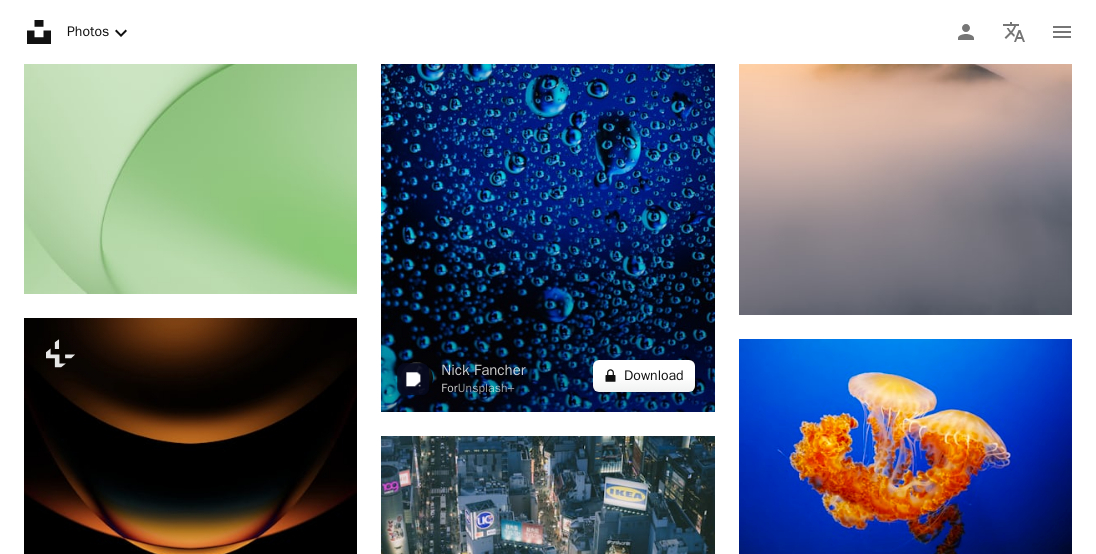 scroll, scrollTop: 16919, scrollLeft: 0, axis: vertical 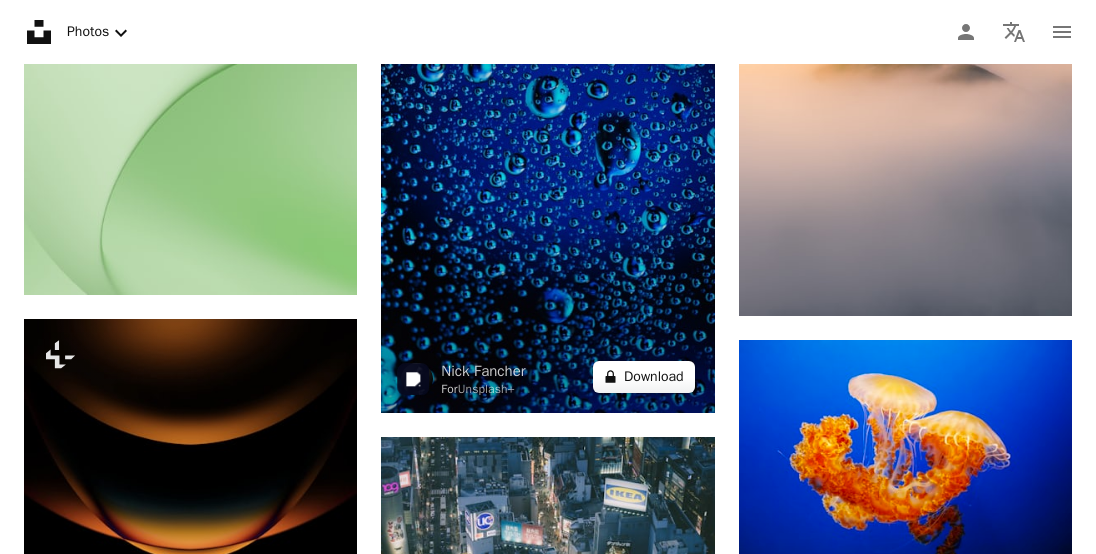 click on "A lock Download" at bounding box center [644, 377] 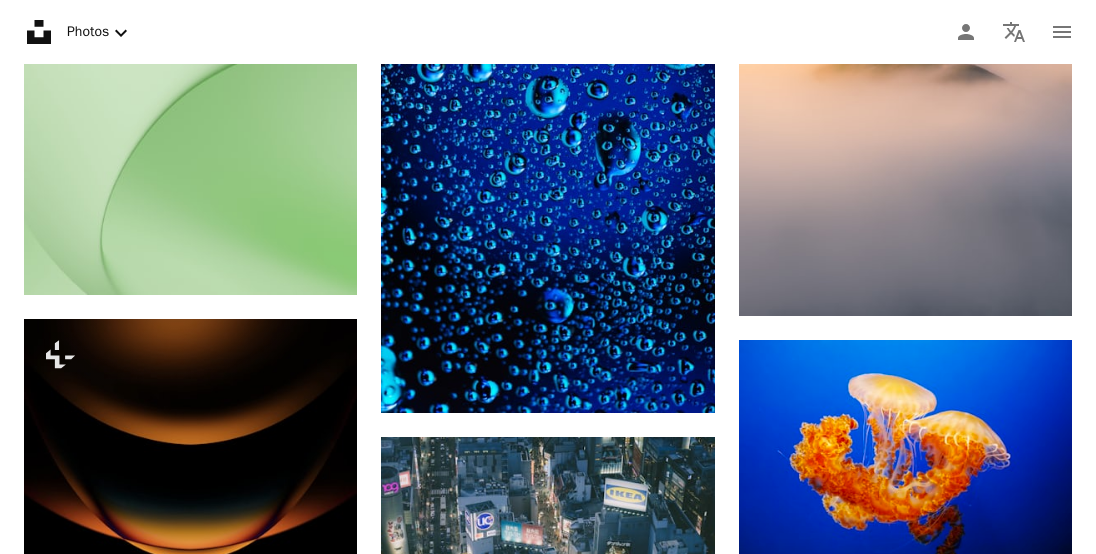 click on "An X shape Premium, ready to use images. Get unlimited access. A plus sign Members-only content added monthly A plus sign Unlimited royalty-free downloads A plus sign Illustrations  New A plus sign Enhanced legal protections yearly 65%  off monthly $20   $7 USD per month * Get  Unsplash+ * When paid annually, billed upfront  $84 Taxes where applicable. Renews automatically. Cancel anytime." at bounding box center [548, 3805] 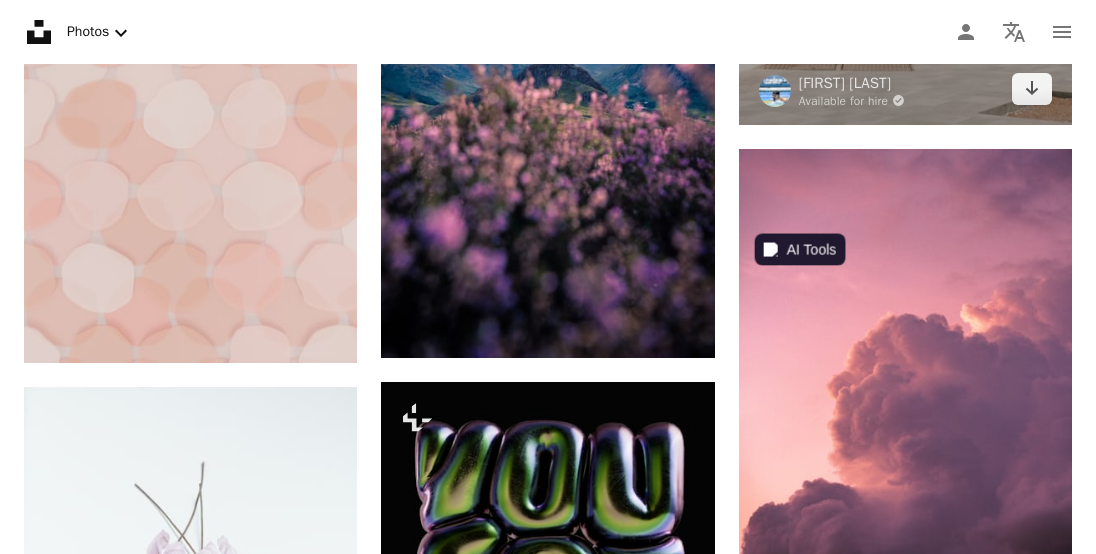 scroll, scrollTop: 25419, scrollLeft: 0, axis: vertical 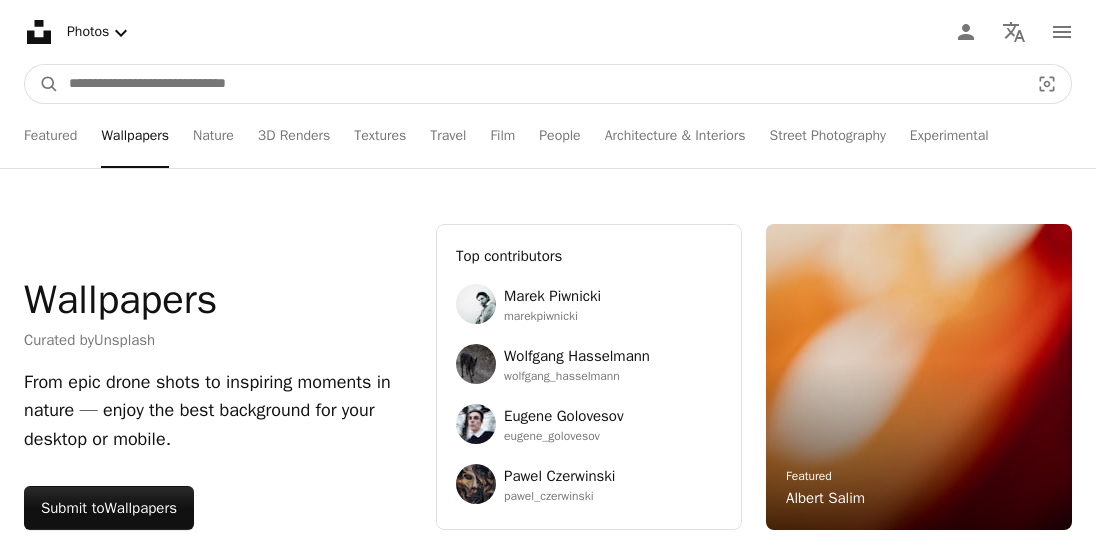 click at bounding box center [541, 84] 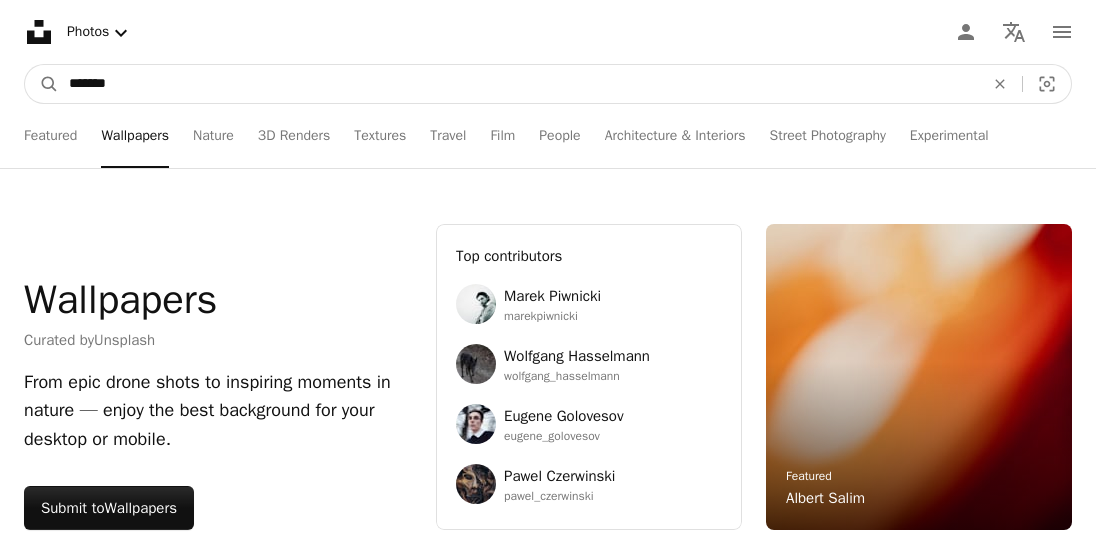 type on "*******" 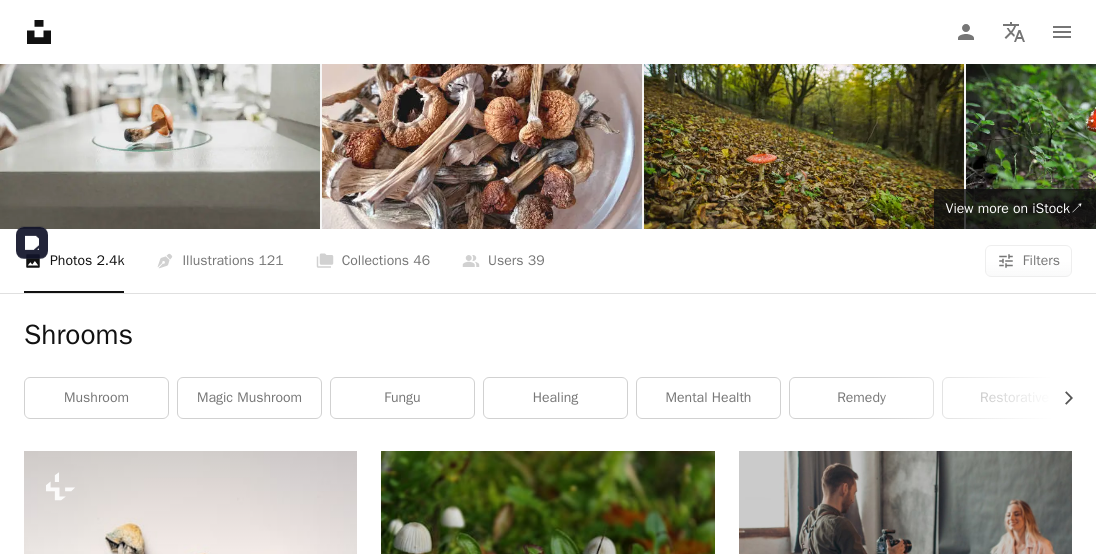 scroll, scrollTop: 0, scrollLeft: 0, axis: both 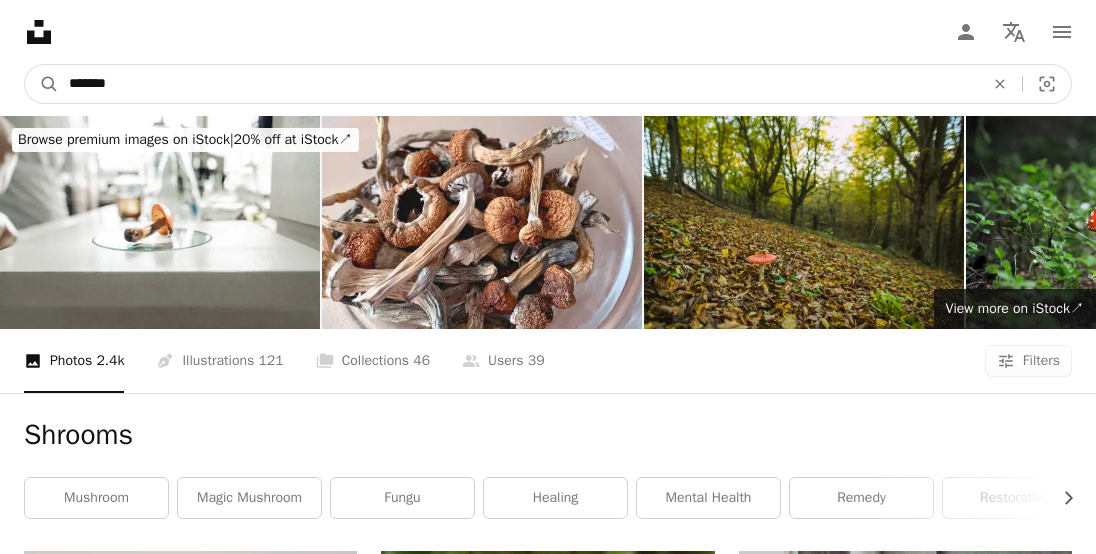 click on "*******" at bounding box center (518, 84) 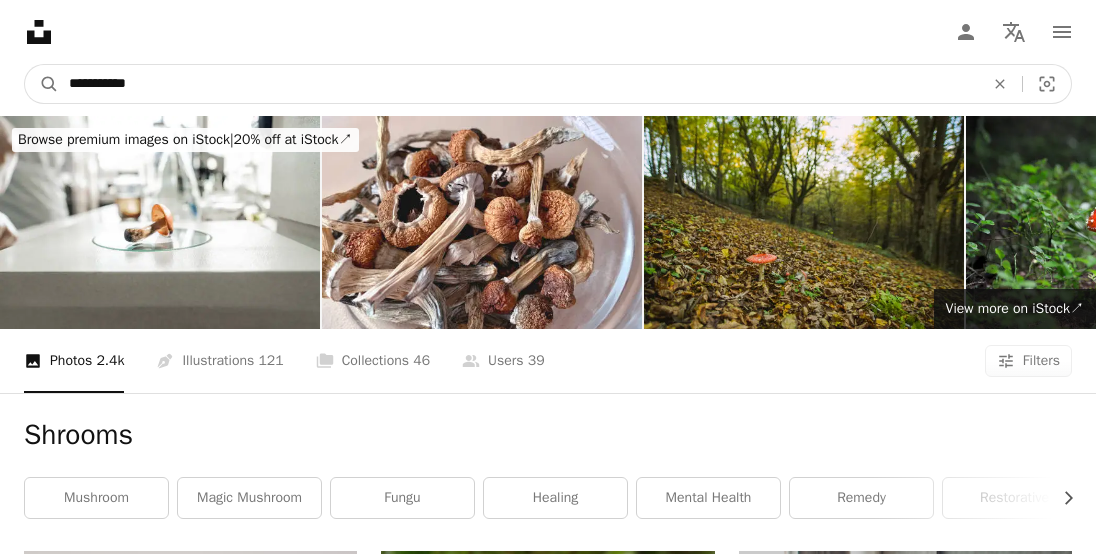 type on "**********" 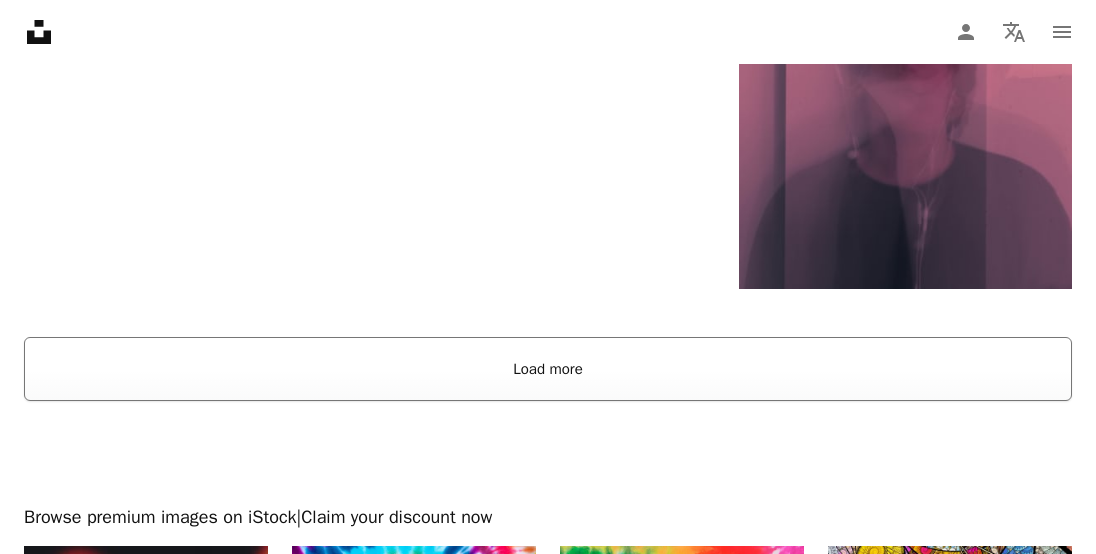scroll, scrollTop: 3533, scrollLeft: 0, axis: vertical 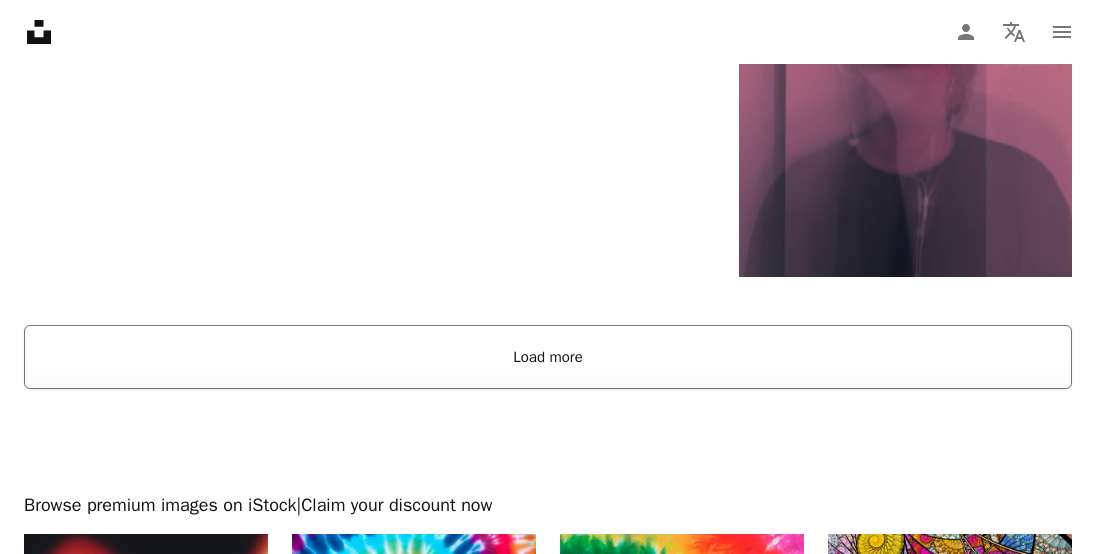click on "Load more" at bounding box center (548, 357) 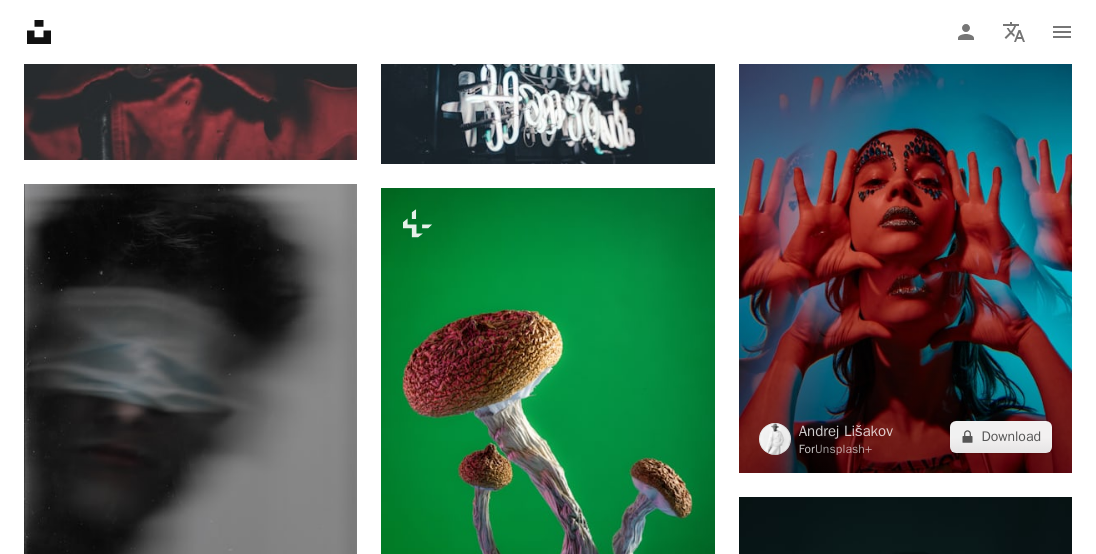scroll, scrollTop: 8300, scrollLeft: 0, axis: vertical 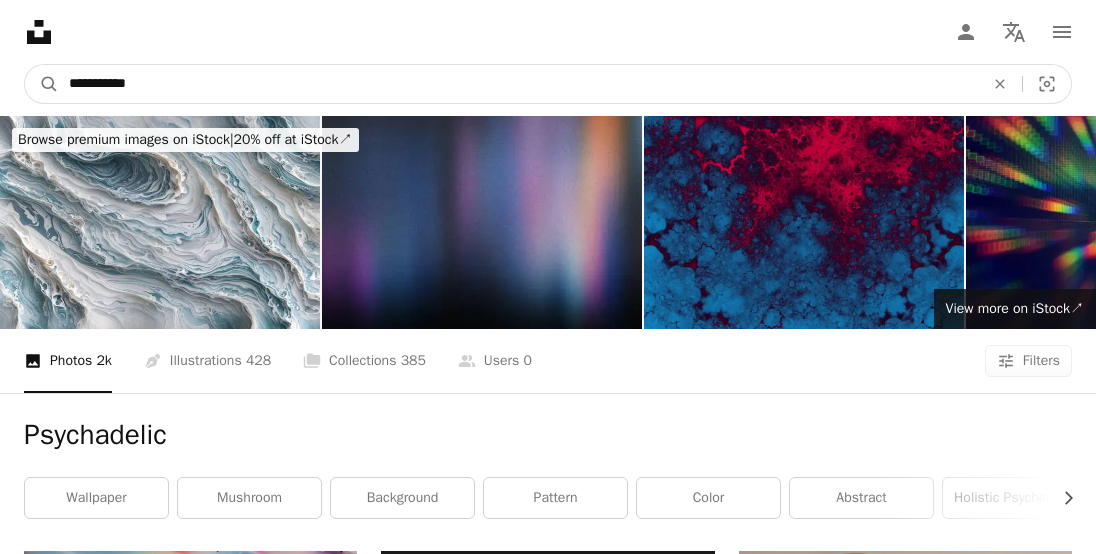 click on "**********" at bounding box center [518, 84] 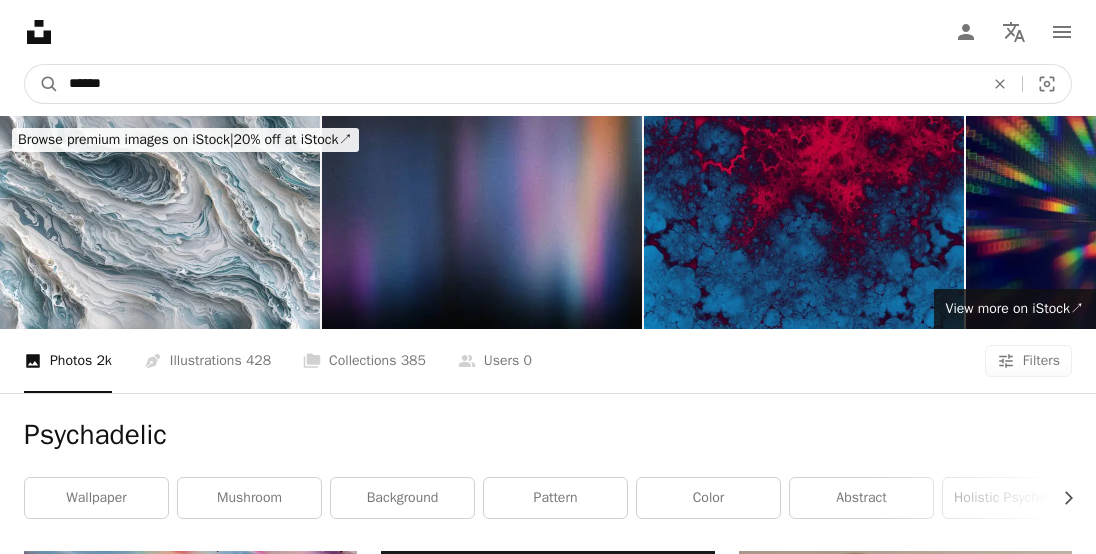 type on "******" 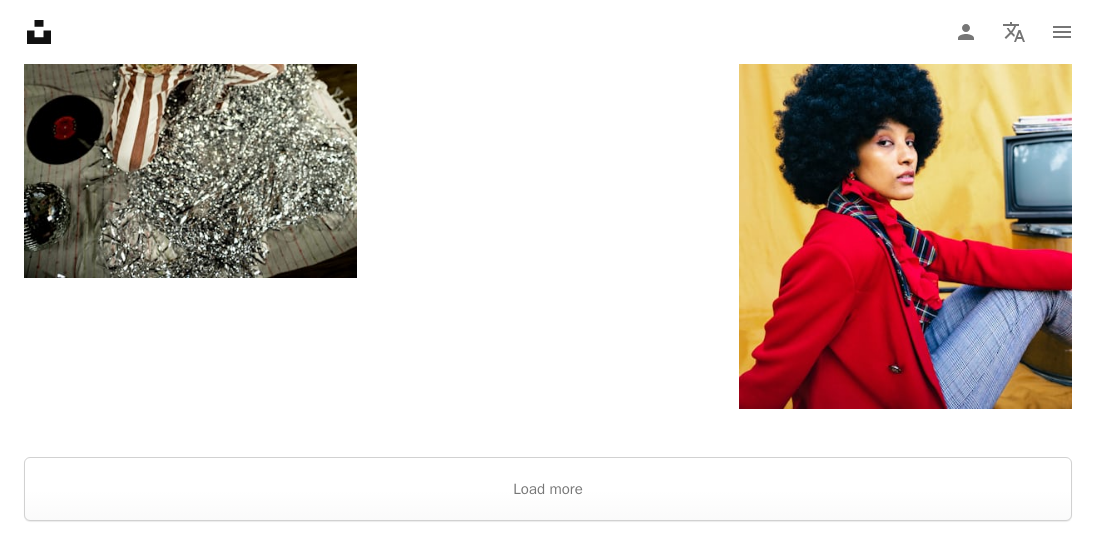 scroll, scrollTop: 3266, scrollLeft: 0, axis: vertical 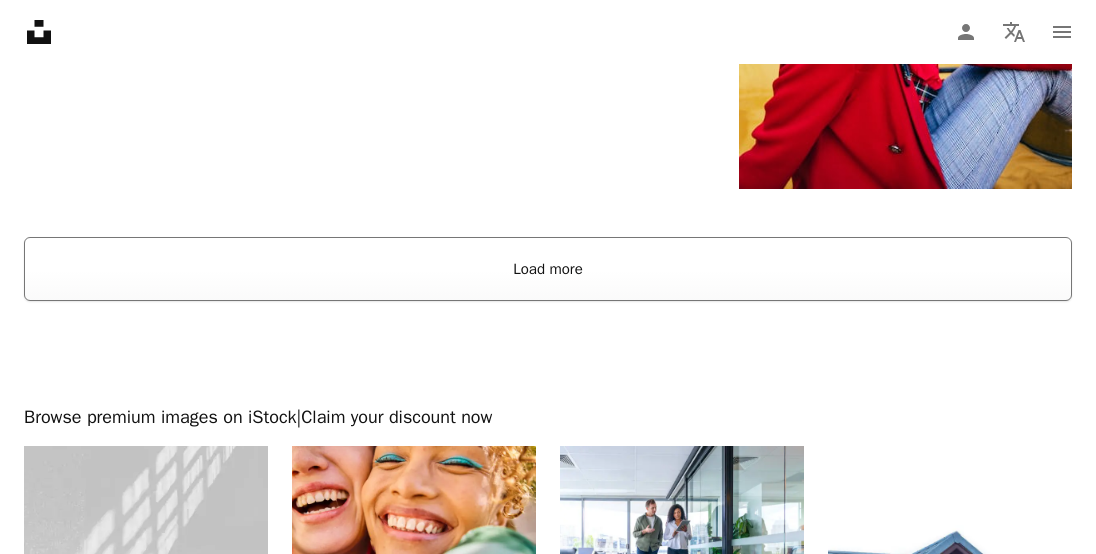 click on "Load more" at bounding box center (548, 269) 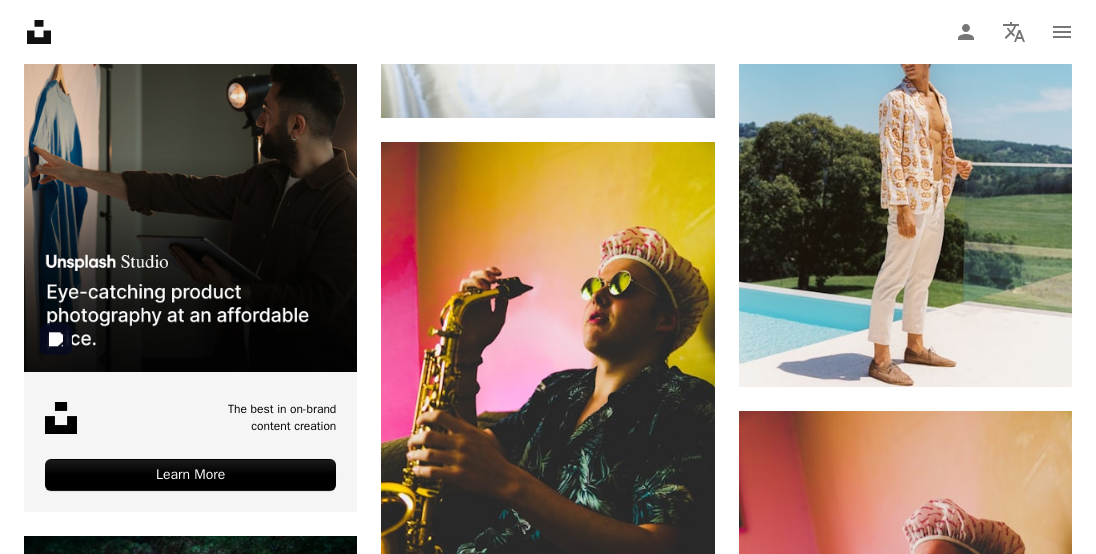 scroll, scrollTop: 4166, scrollLeft: 0, axis: vertical 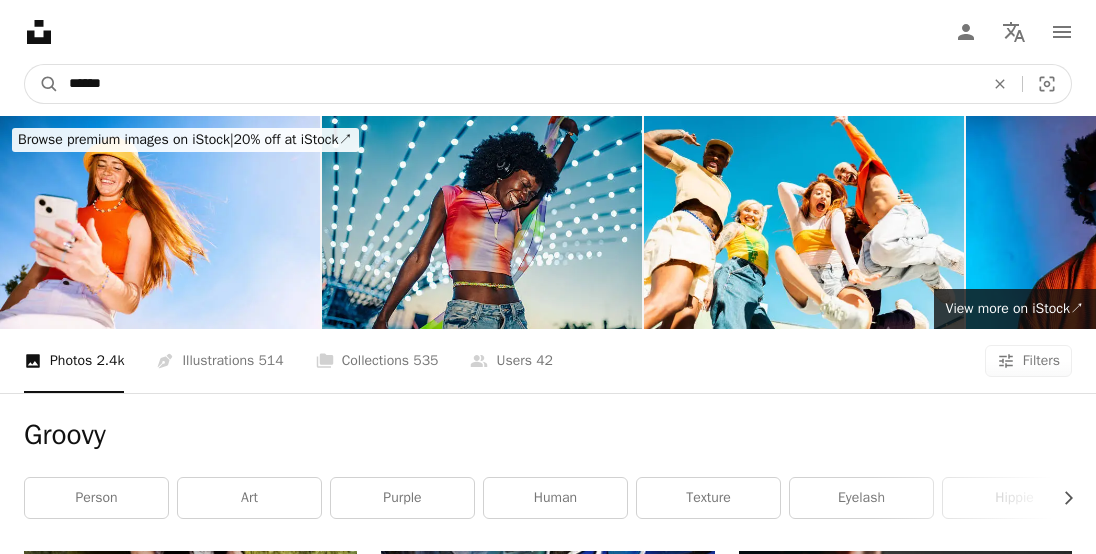 click on "******" at bounding box center (518, 84) 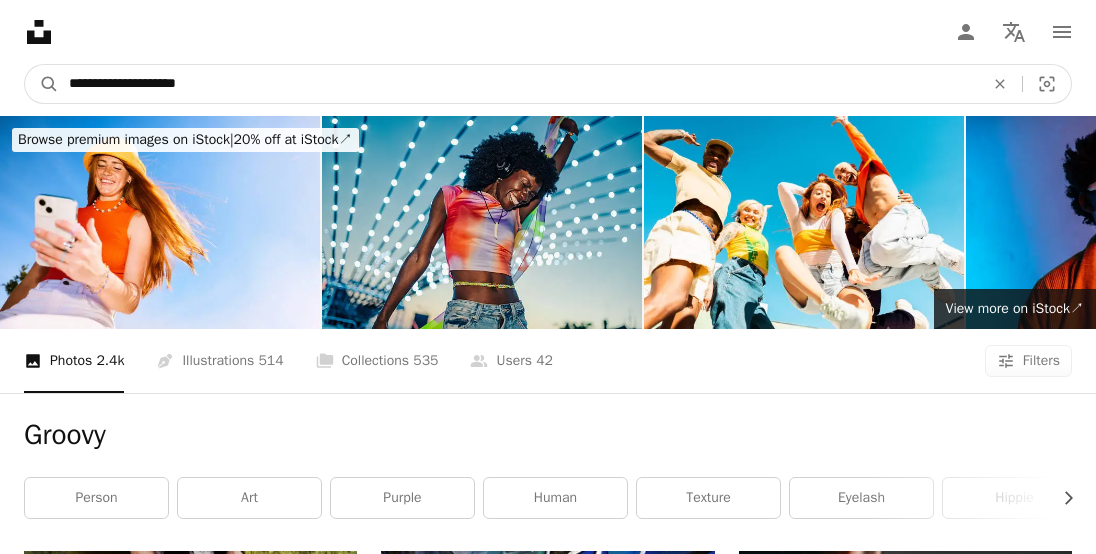 click on "**********" at bounding box center (518, 84) 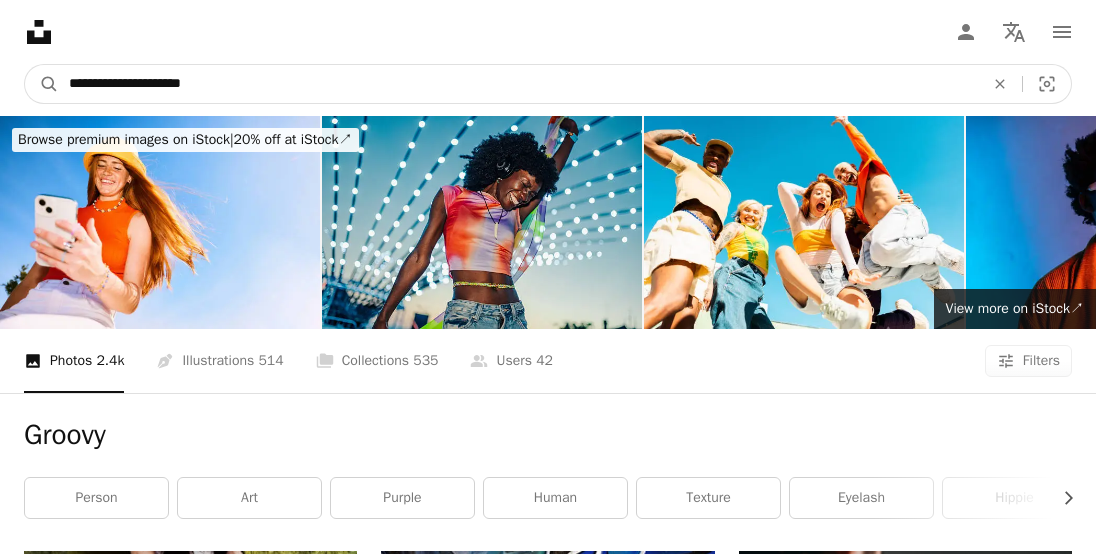 type on "**********" 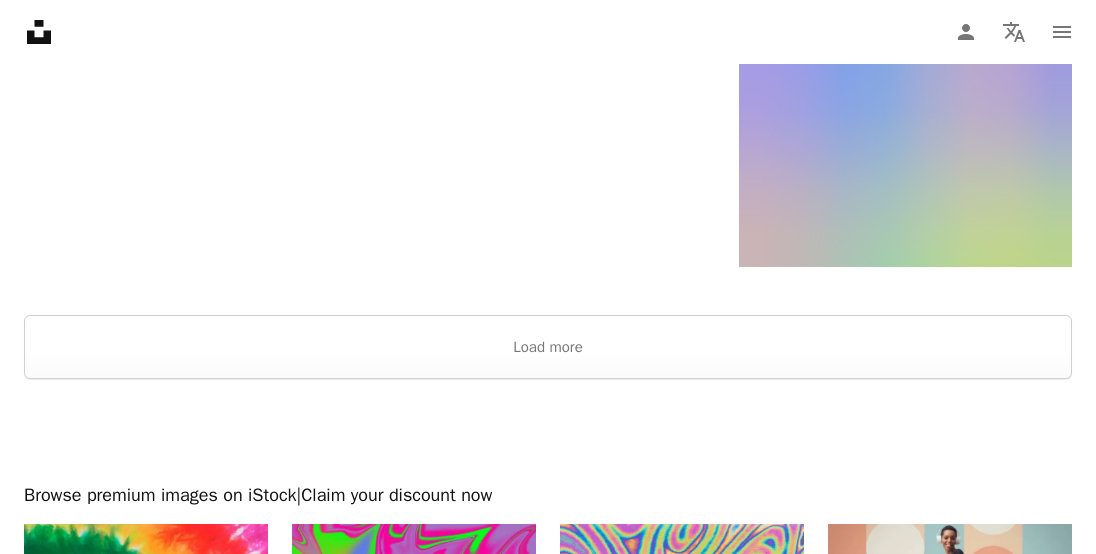 scroll, scrollTop: 2700, scrollLeft: 0, axis: vertical 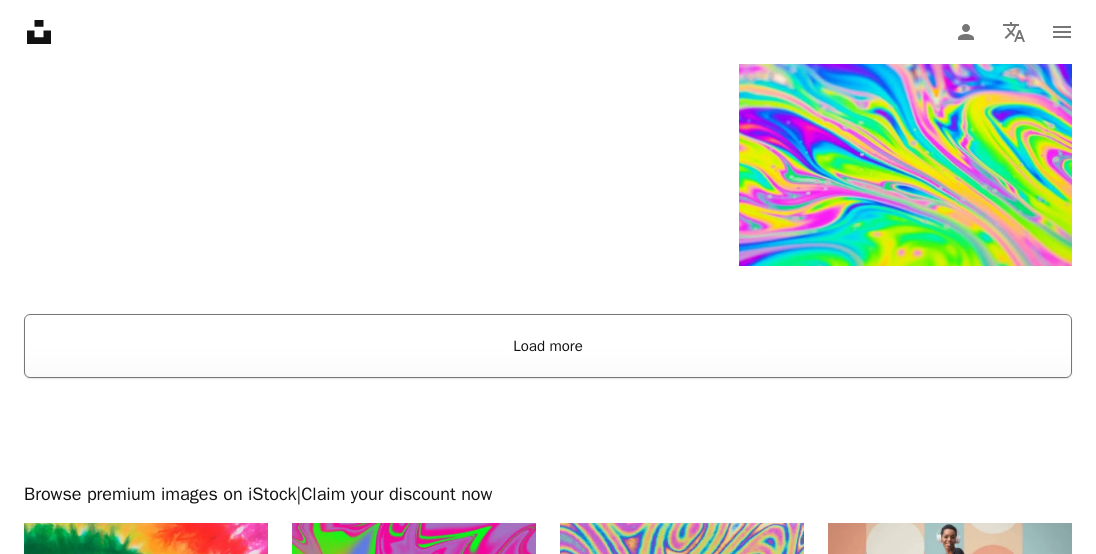 click on "Load more" at bounding box center (548, 346) 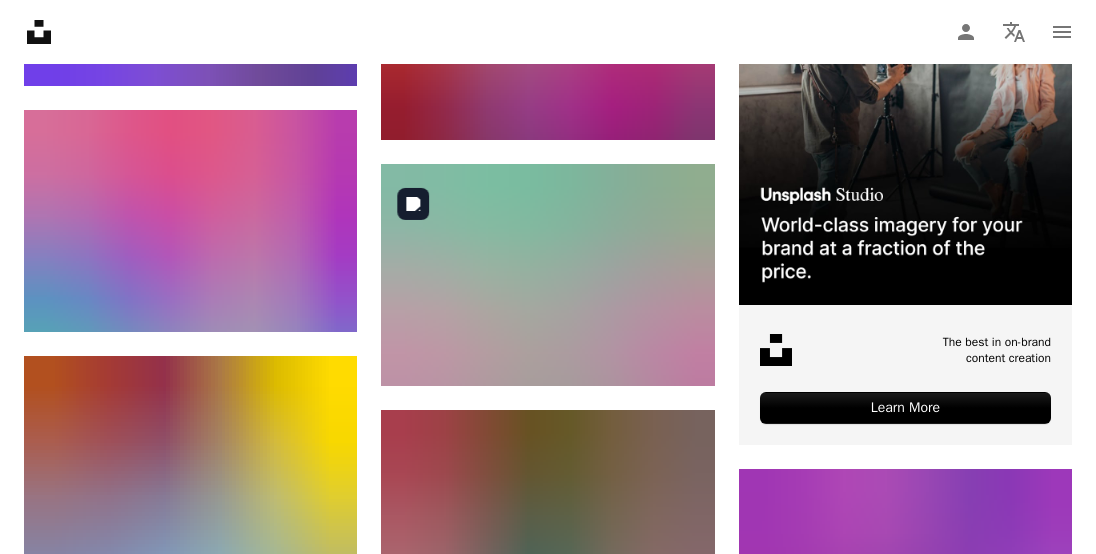 scroll, scrollTop: 6533, scrollLeft: 0, axis: vertical 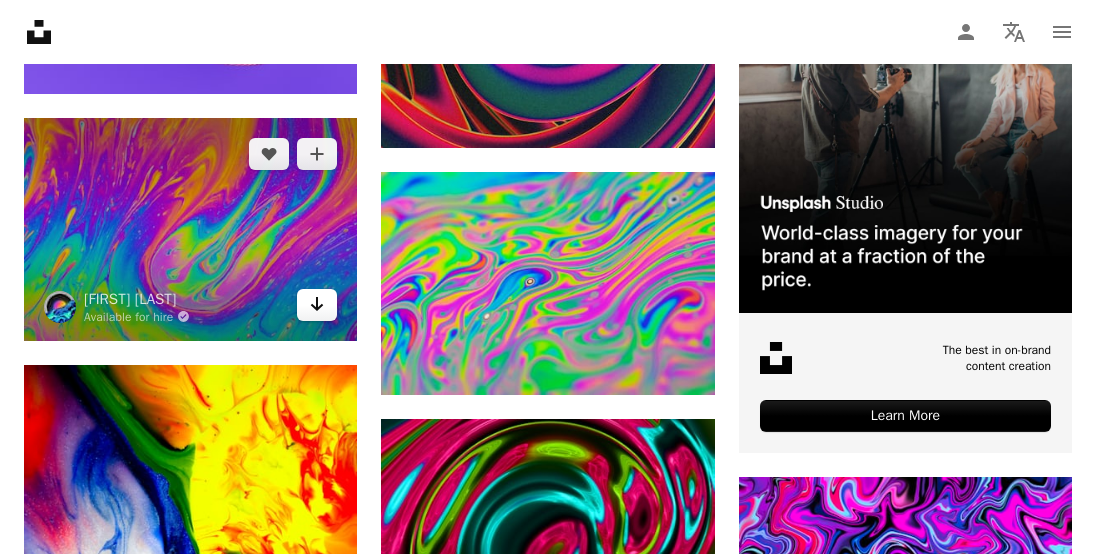 click 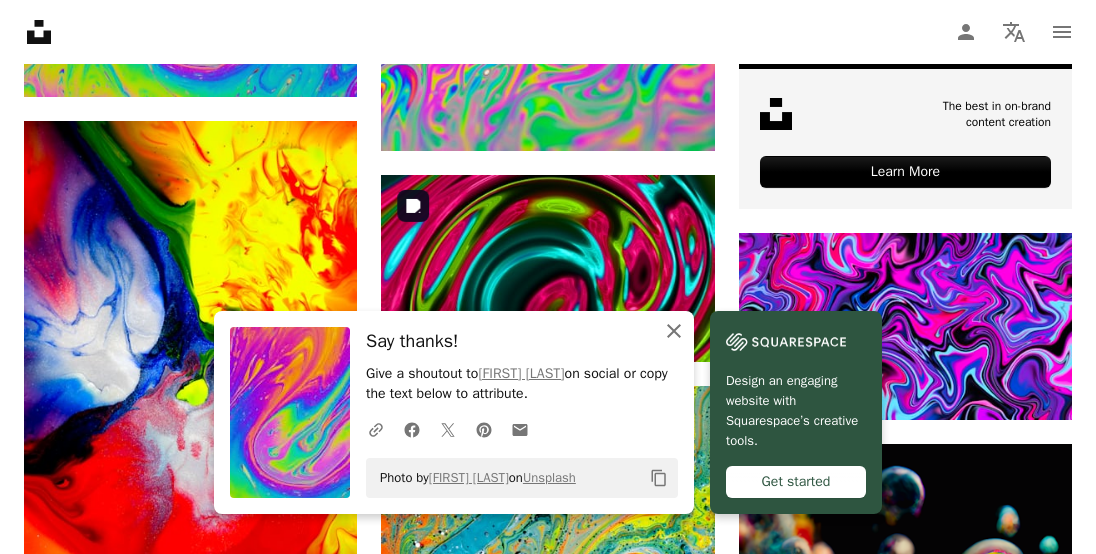 click 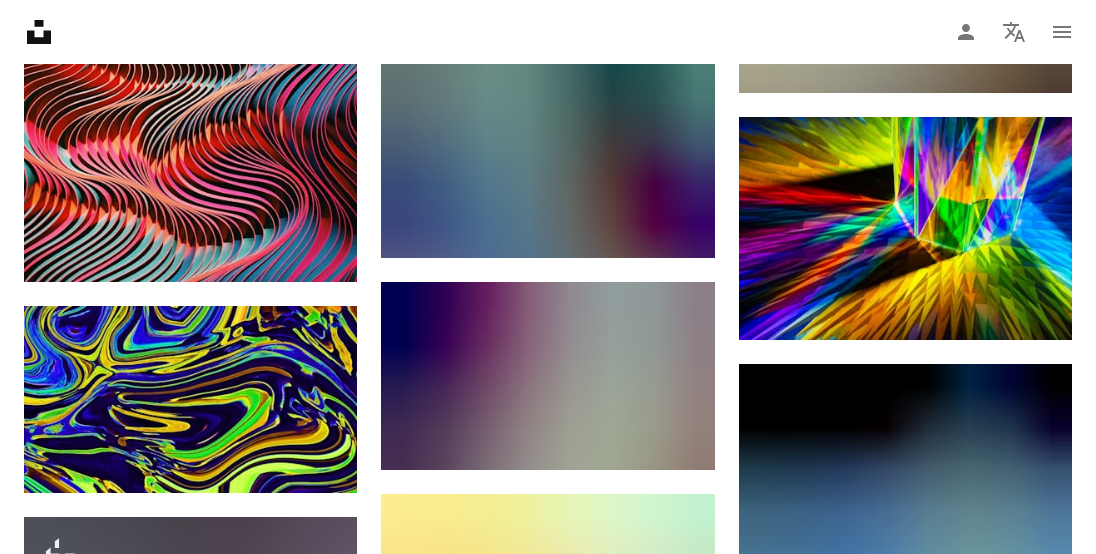 scroll, scrollTop: 26333, scrollLeft: 0, axis: vertical 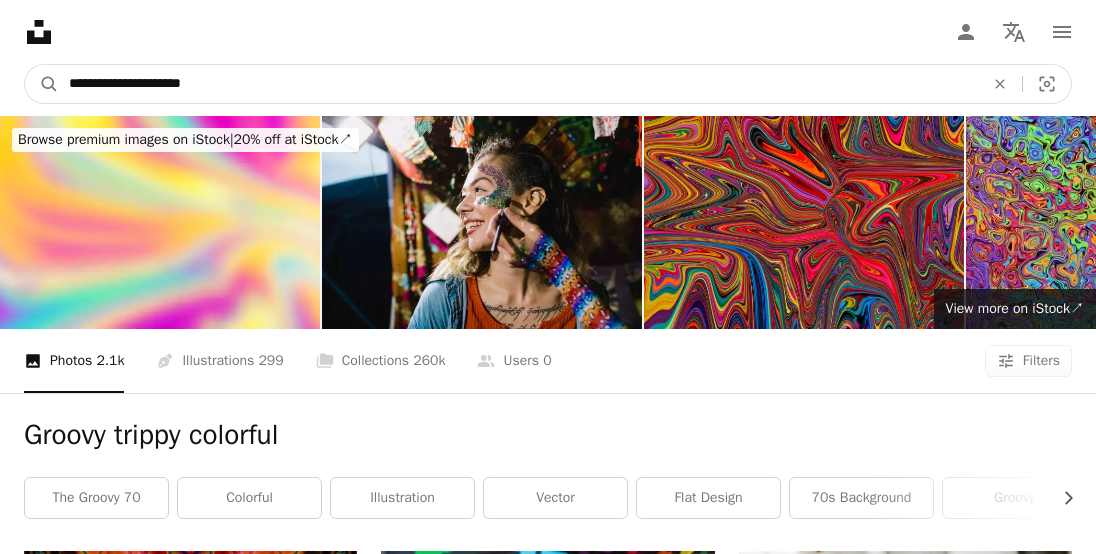 click on "**********" at bounding box center [518, 84] 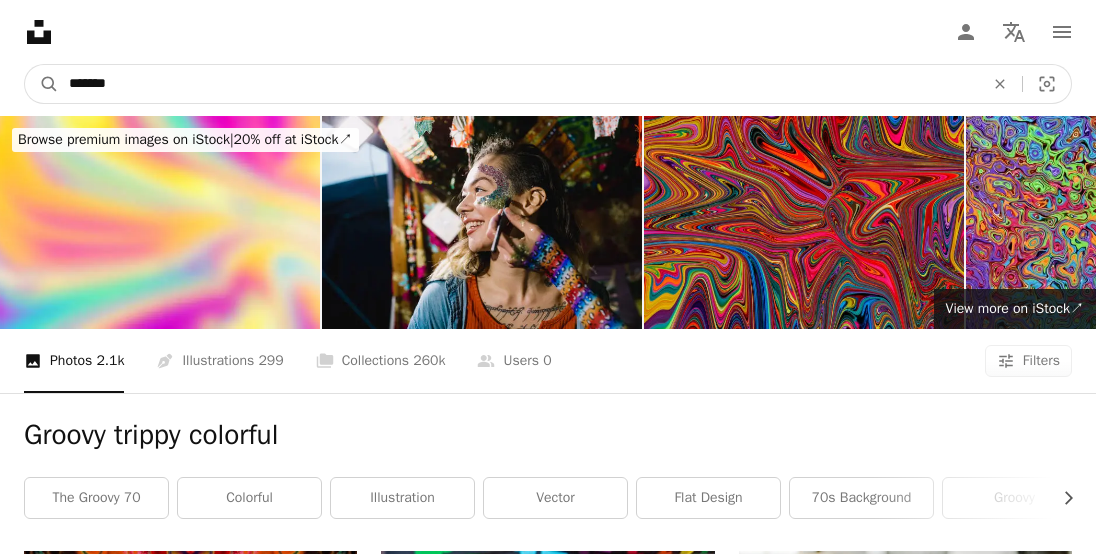 type on "*******" 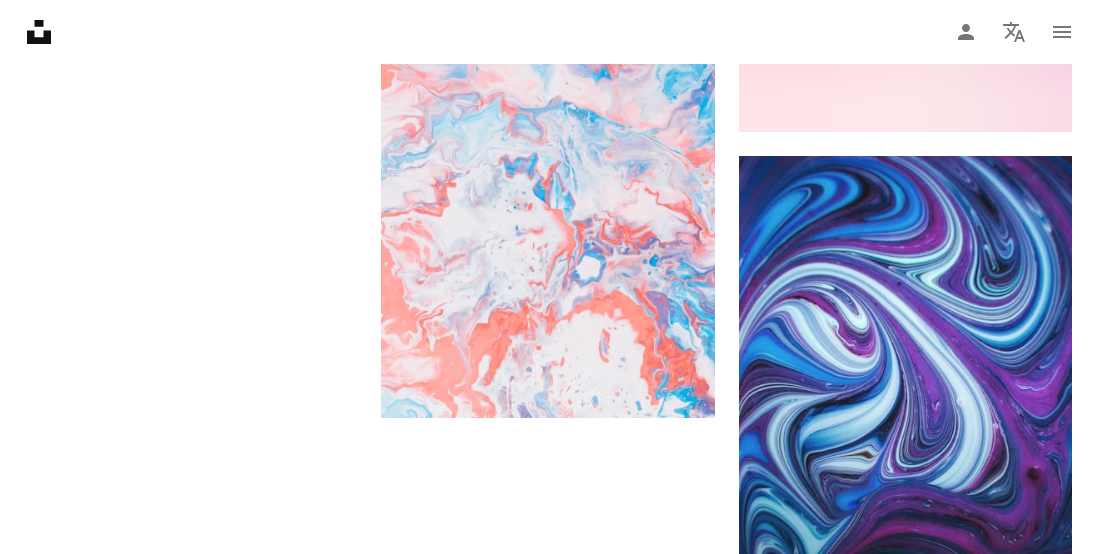 scroll, scrollTop: 3266, scrollLeft: 0, axis: vertical 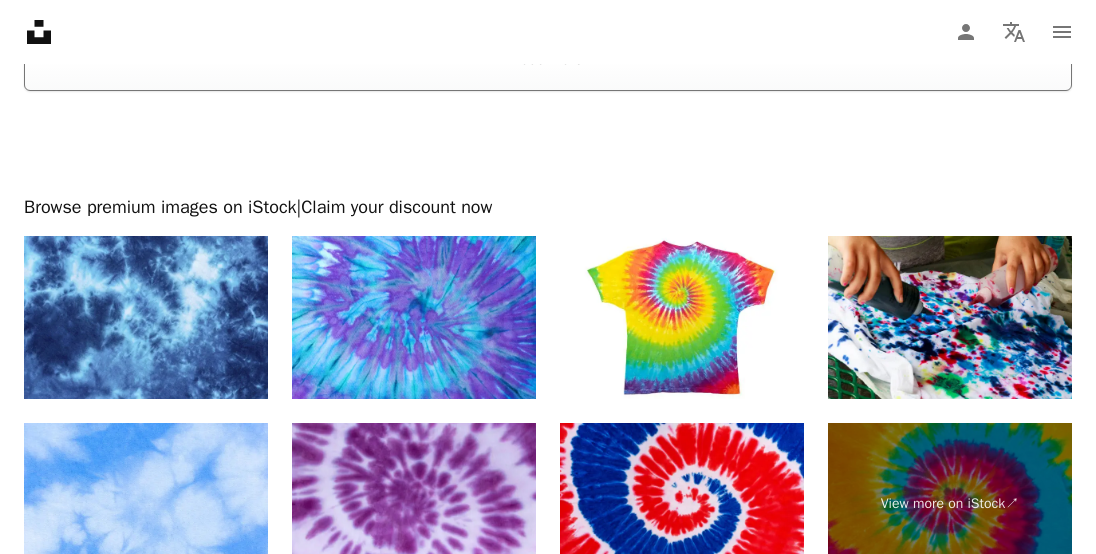 click on "Load more" at bounding box center [548, 59] 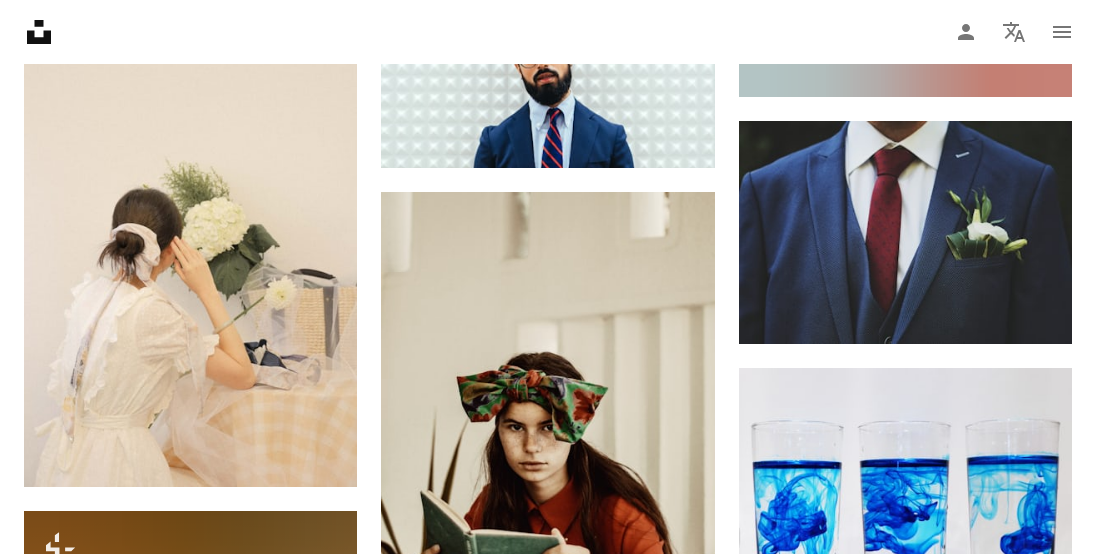 scroll, scrollTop: 11718, scrollLeft: 0, axis: vertical 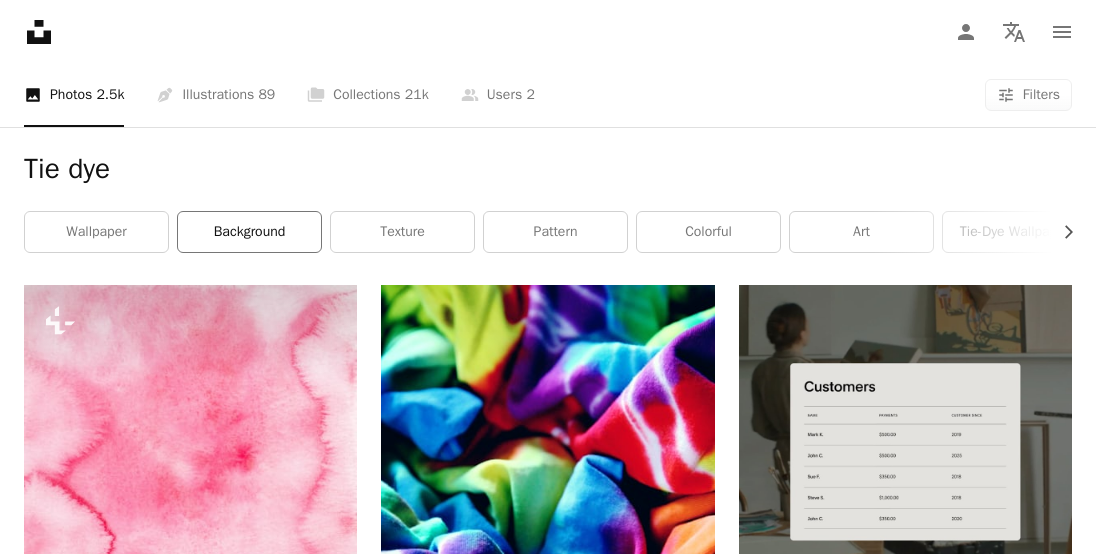 click on "background" at bounding box center (249, 232) 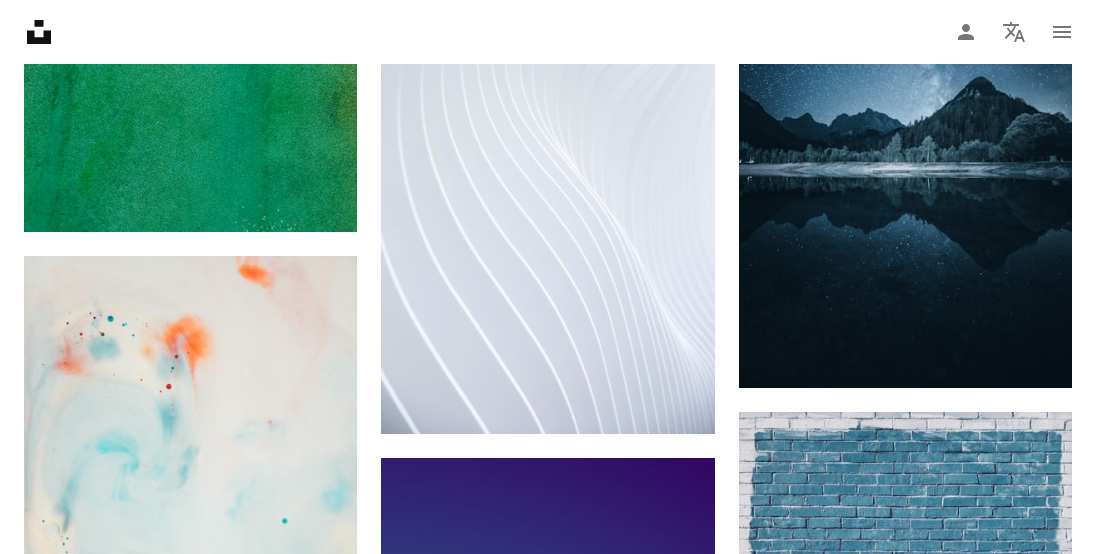 scroll, scrollTop: 2066, scrollLeft: 0, axis: vertical 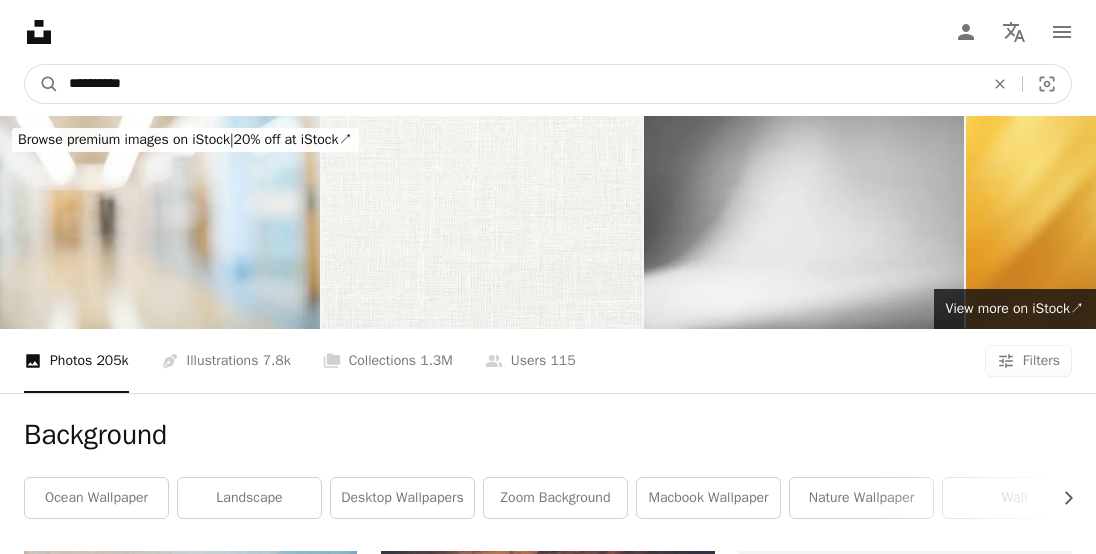click on "**********" at bounding box center [518, 84] 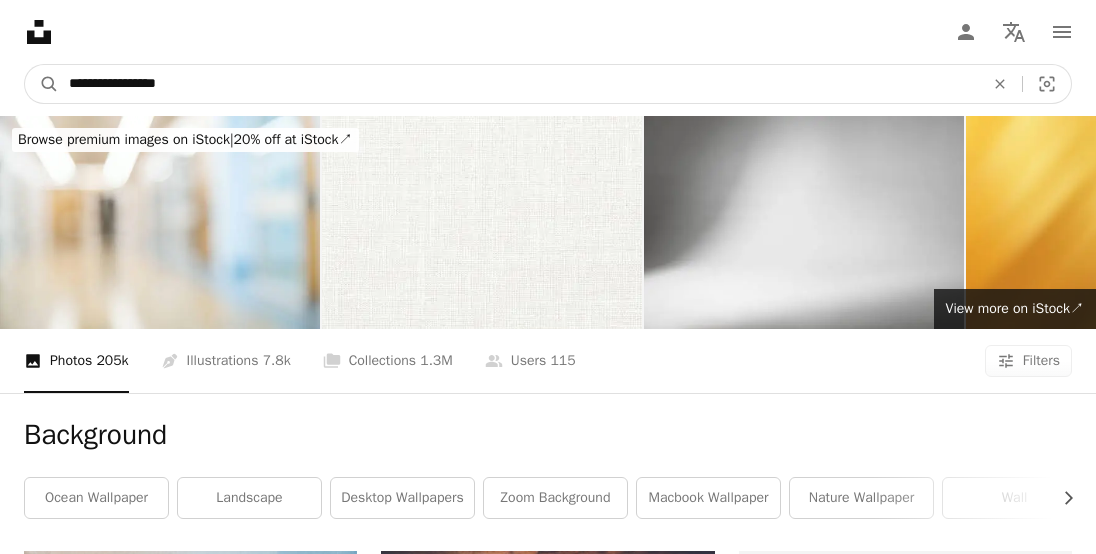 type on "**********" 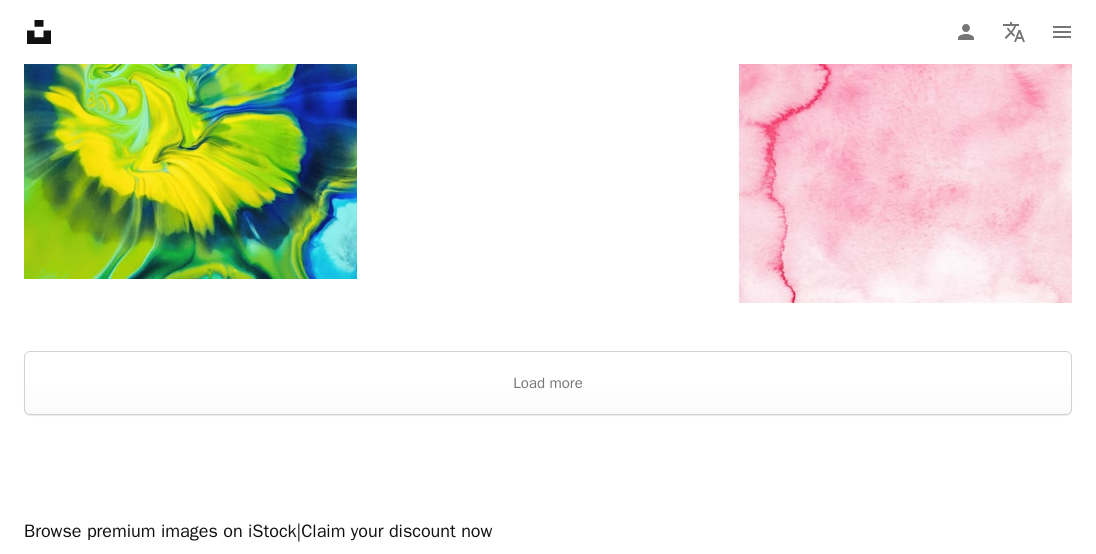 scroll, scrollTop: 3133, scrollLeft: 0, axis: vertical 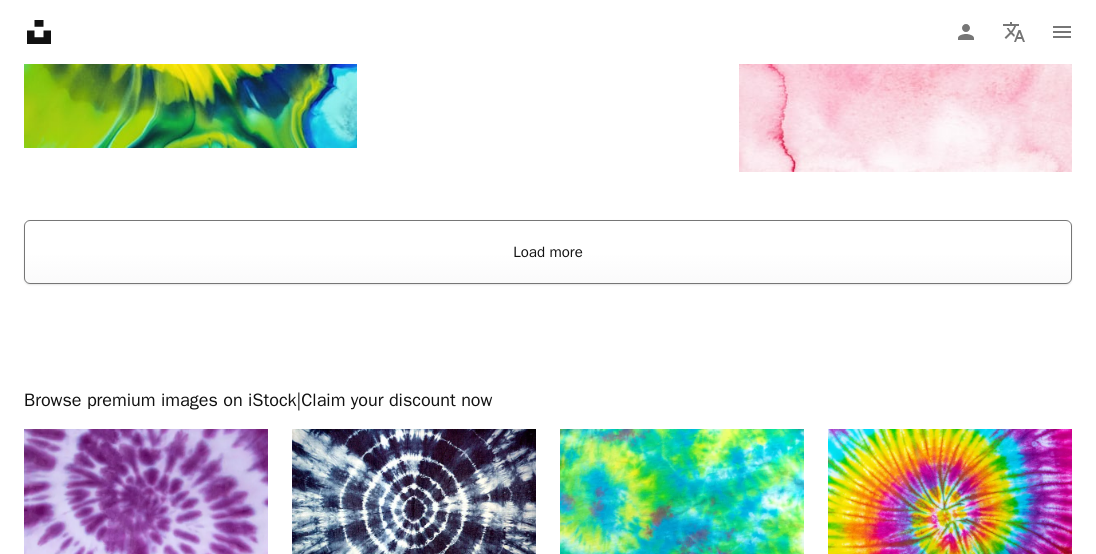 click on "Load more" at bounding box center [548, 252] 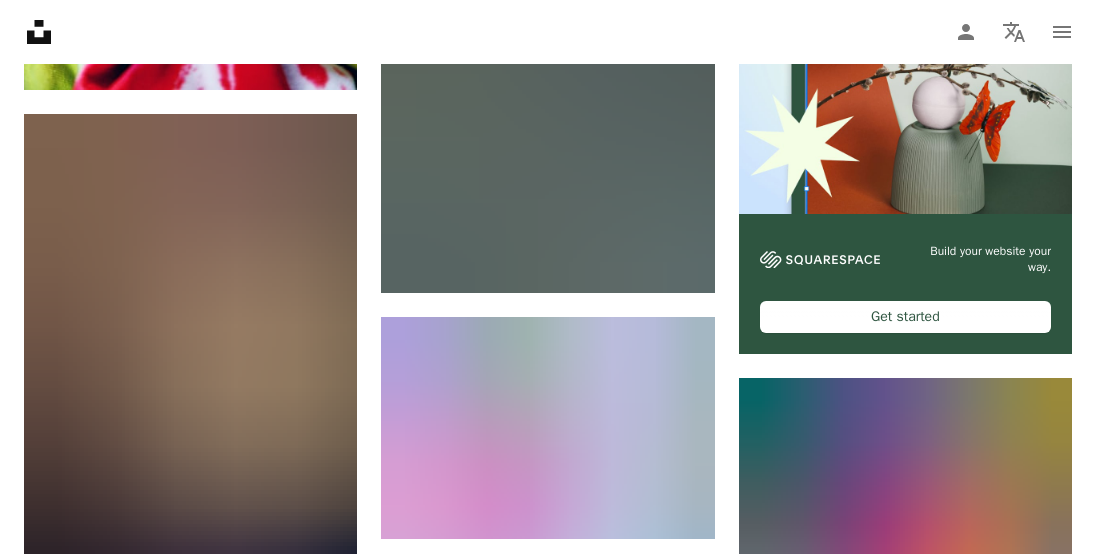 scroll, scrollTop: 7900, scrollLeft: 0, axis: vertical 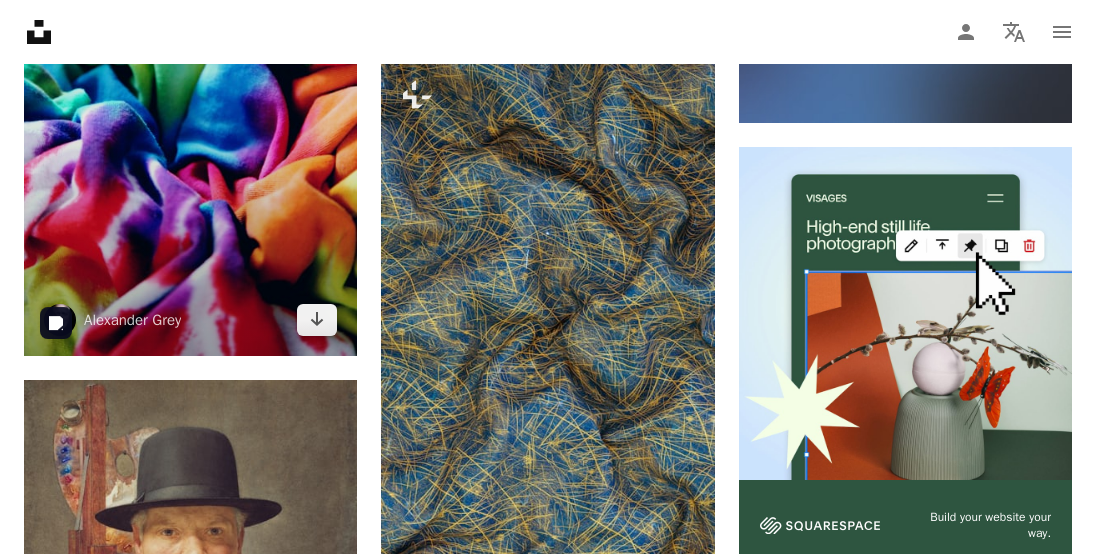 click at bounding box center (190, 106) 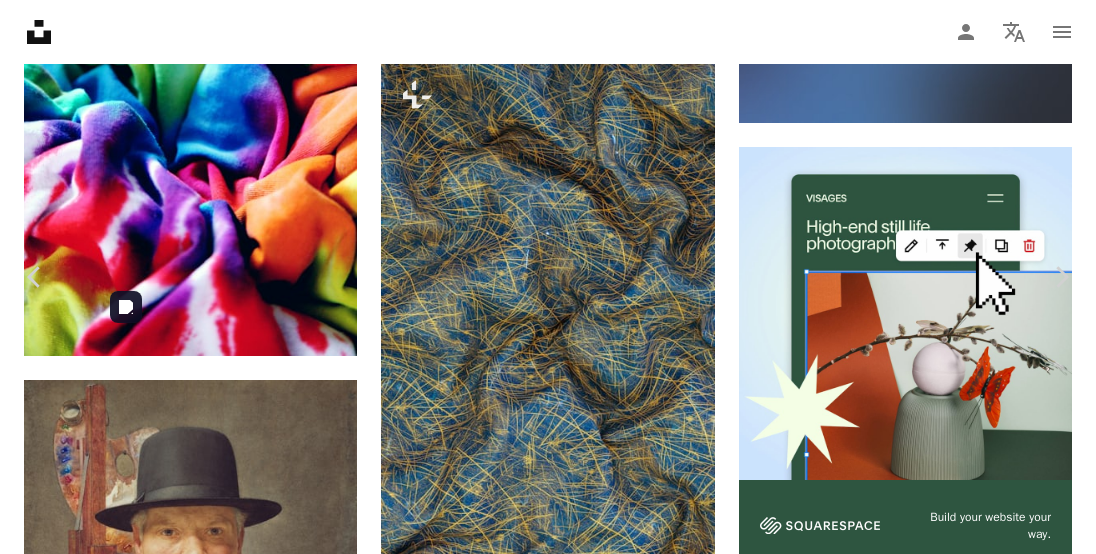 scroll, scrollTop: 17606, scrollLeft: 0, axis: vertical 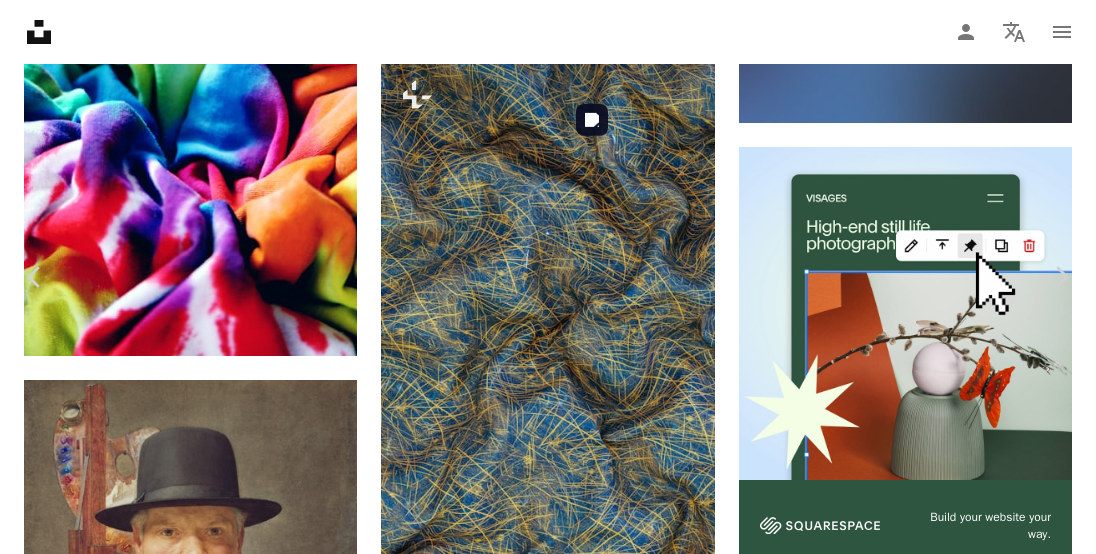click at bounding box center (770, 5891) 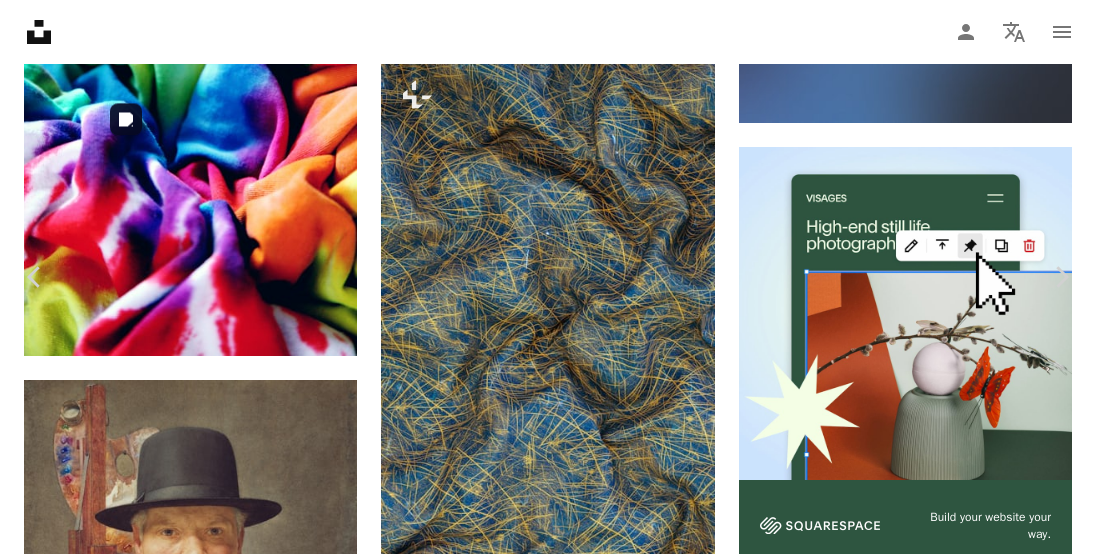 scroll, scrollTop: 11700, scrollLeft: 0, axis: vertical 